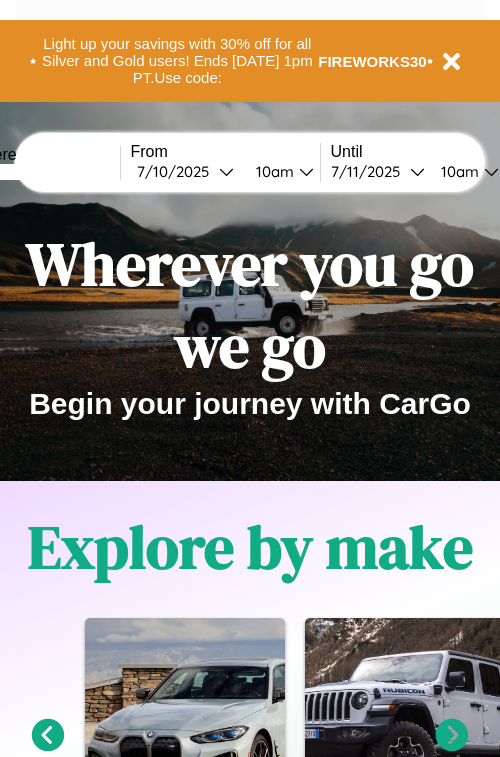scroll, scrollTop: 0, scrollLeft: 0, axis: both 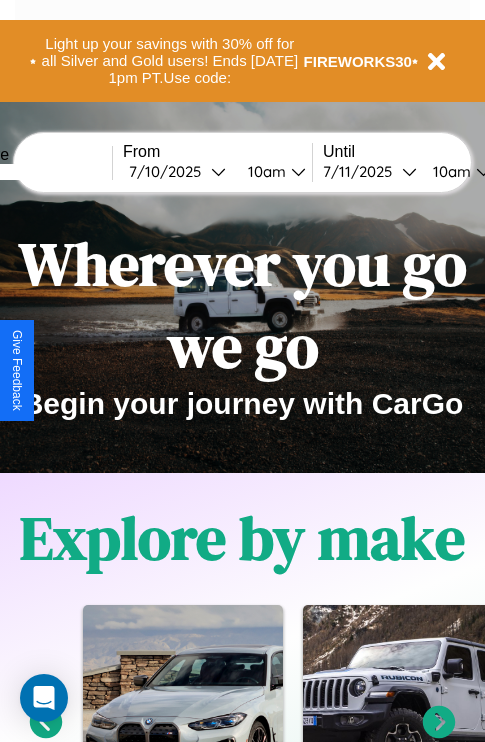 click at bounding box center (37, 172) 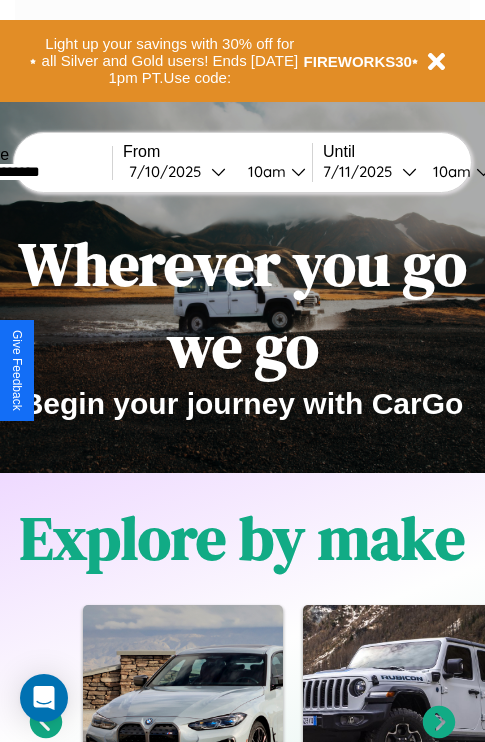 type on "**********" 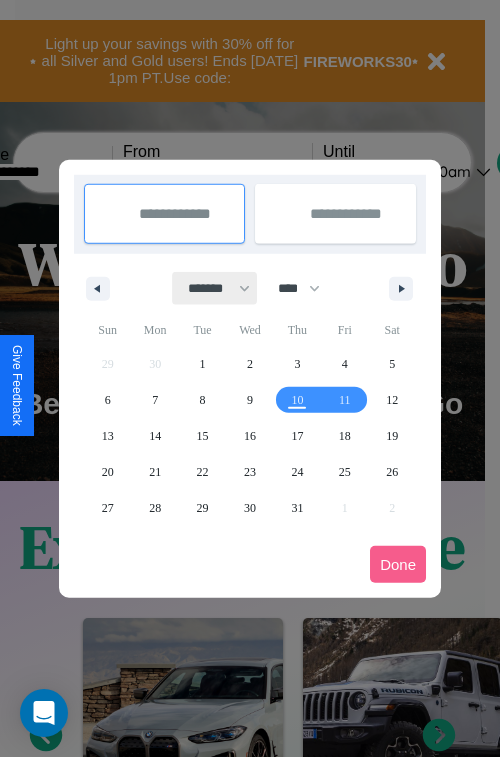 click on "******* ******** ***** ***** *** **** **** ****** ********* ******* ******** ********" at bounding box center (215, 288) 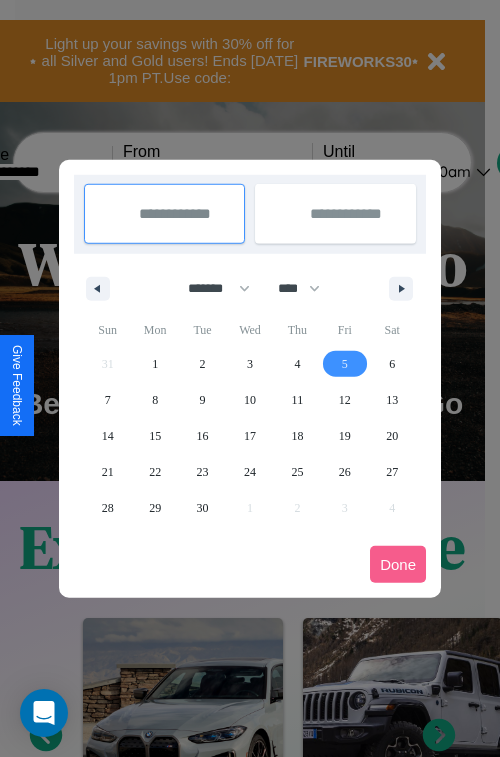 click on "5" at bounding box center [345, 364] 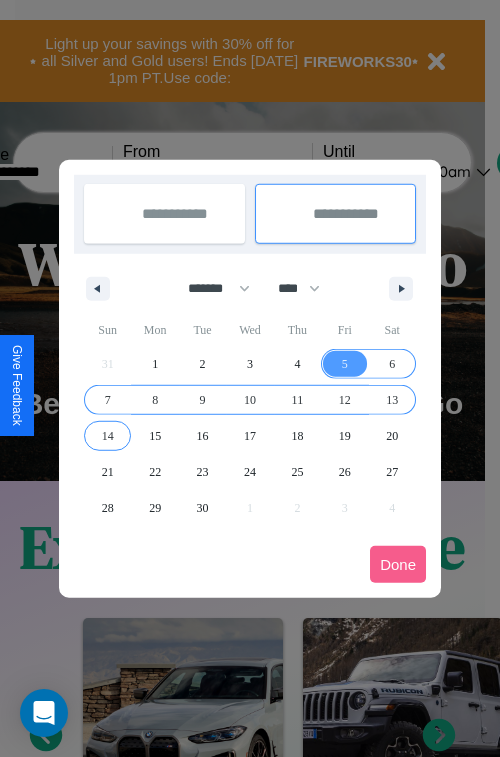 click on "14" at bounding box center [108, 436] 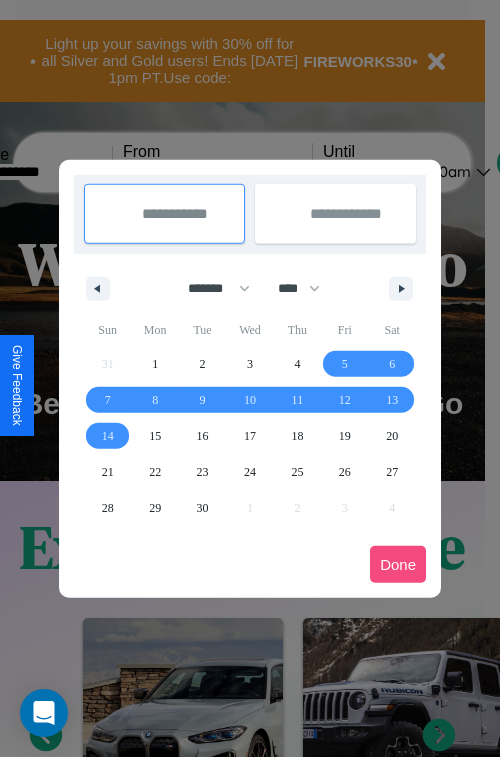 click on "Done" at bounding box center (398, 564) 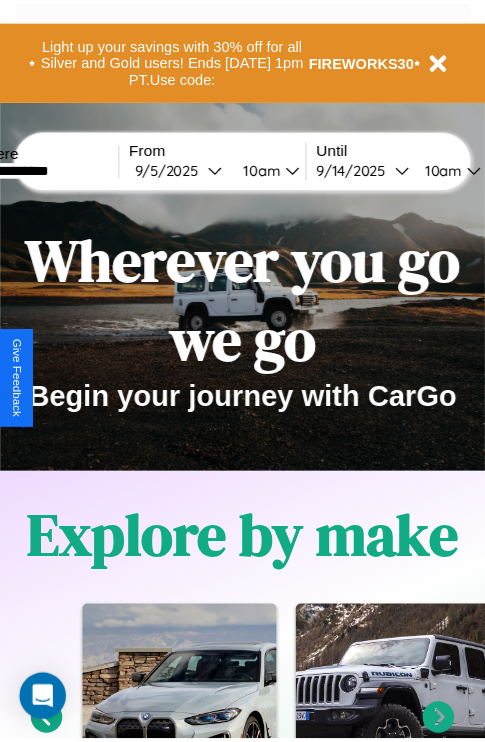 scroll, scrollTop: 0, scrollLeft: 71, axis: horizontal 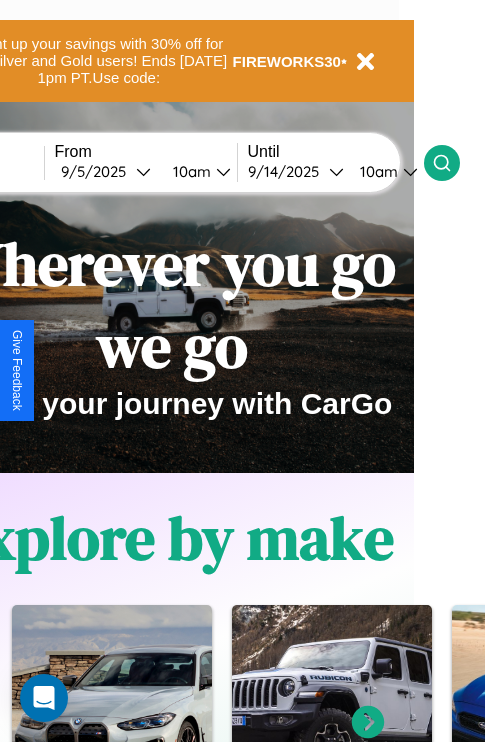 click 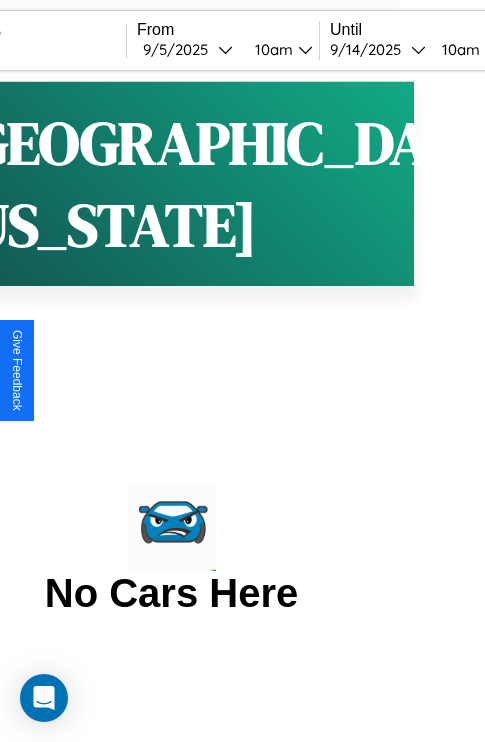 scroll, scrollTop: 0, scrollLeft: 0, axis: both 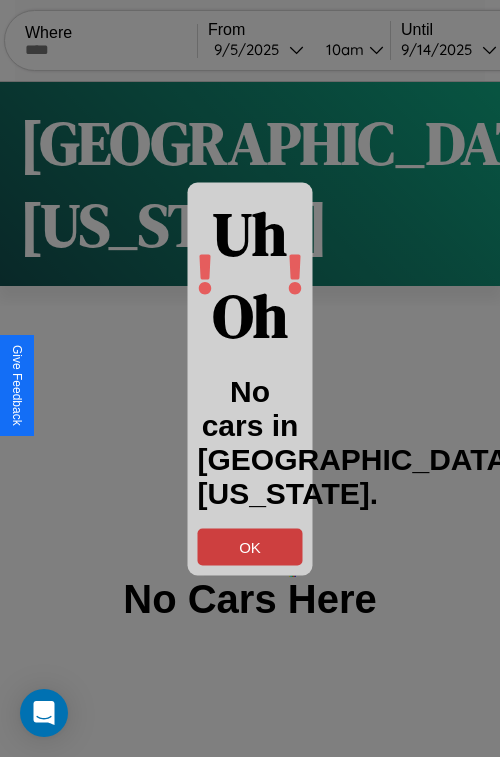 click on "OK" at bounding box center (250, 546) 